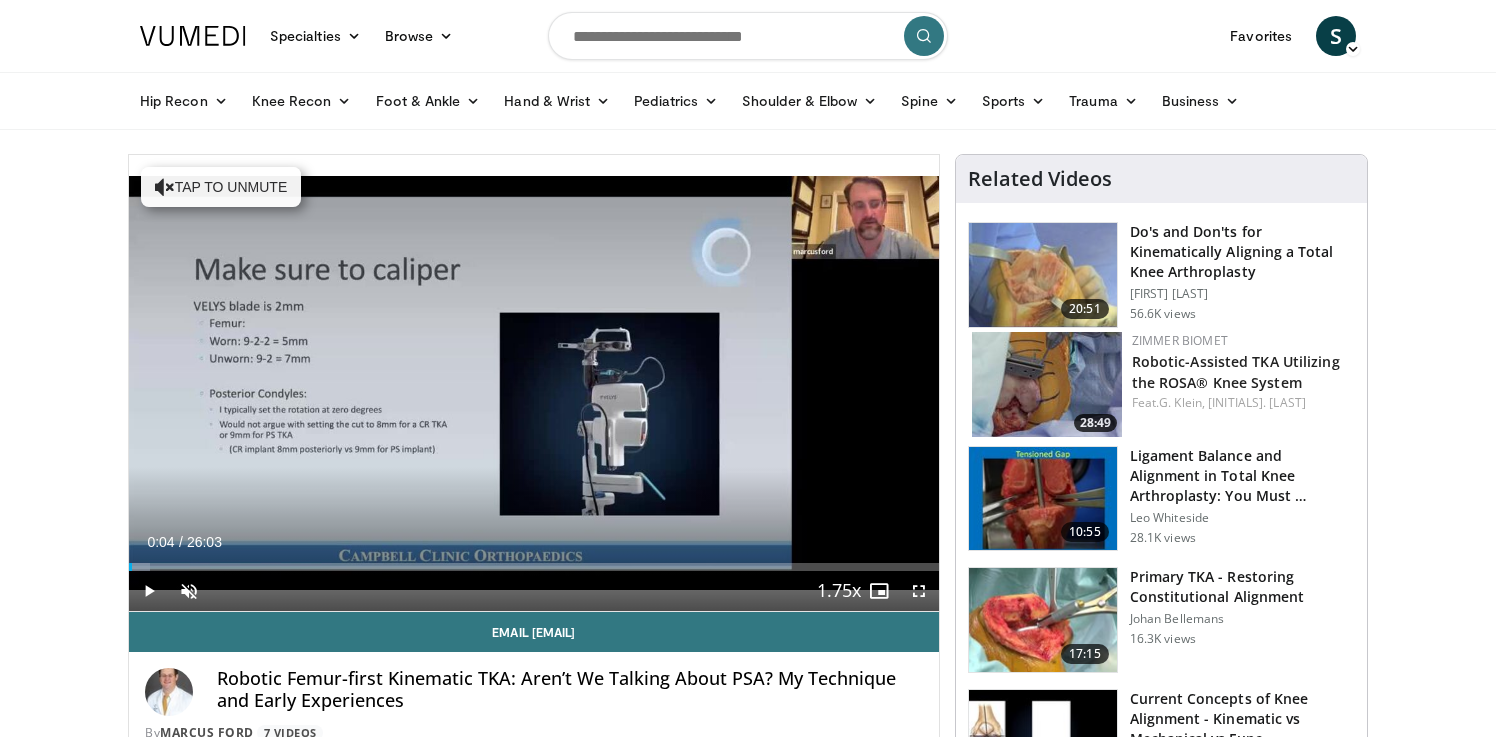 scroll, scrollTop: 0, scrollLeft: 0, axis: both 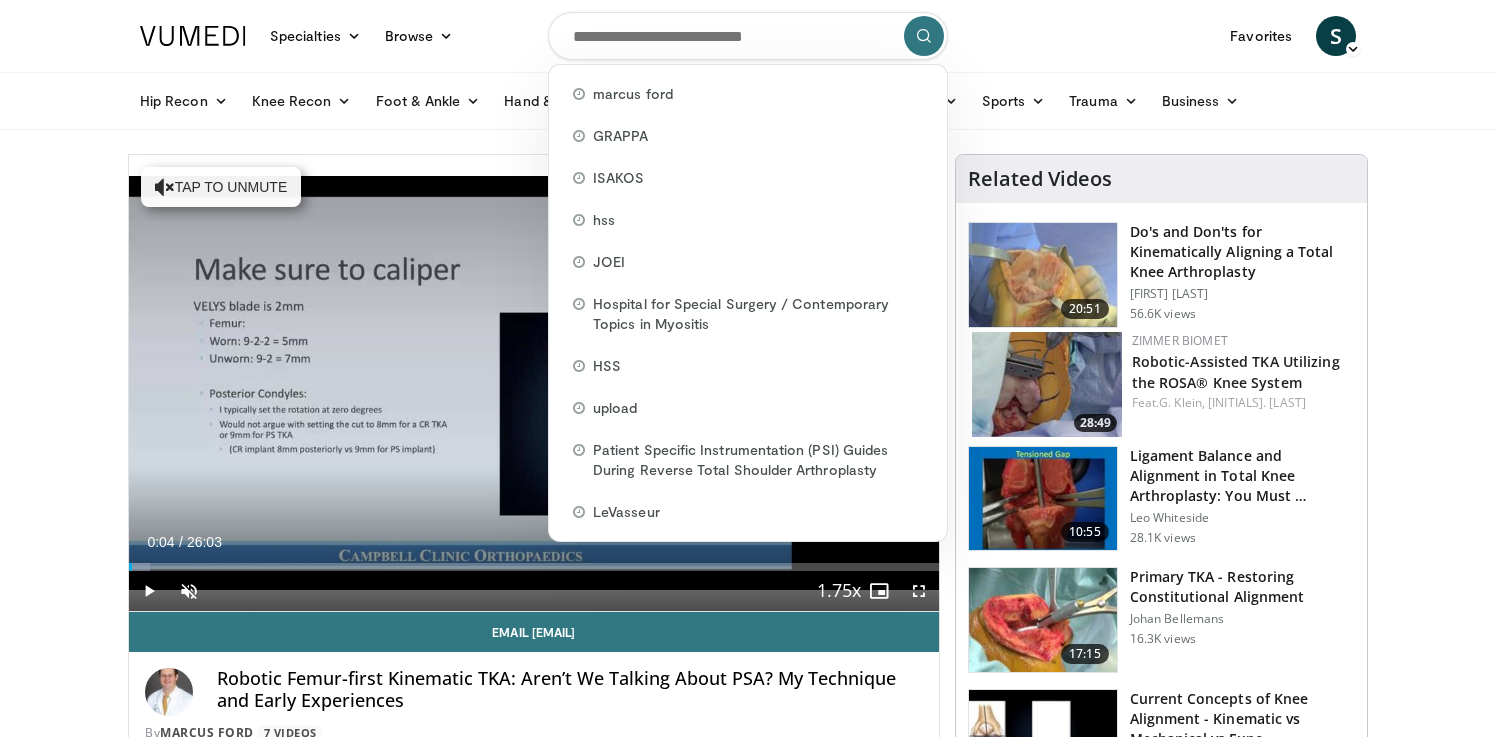 paste on "**********" 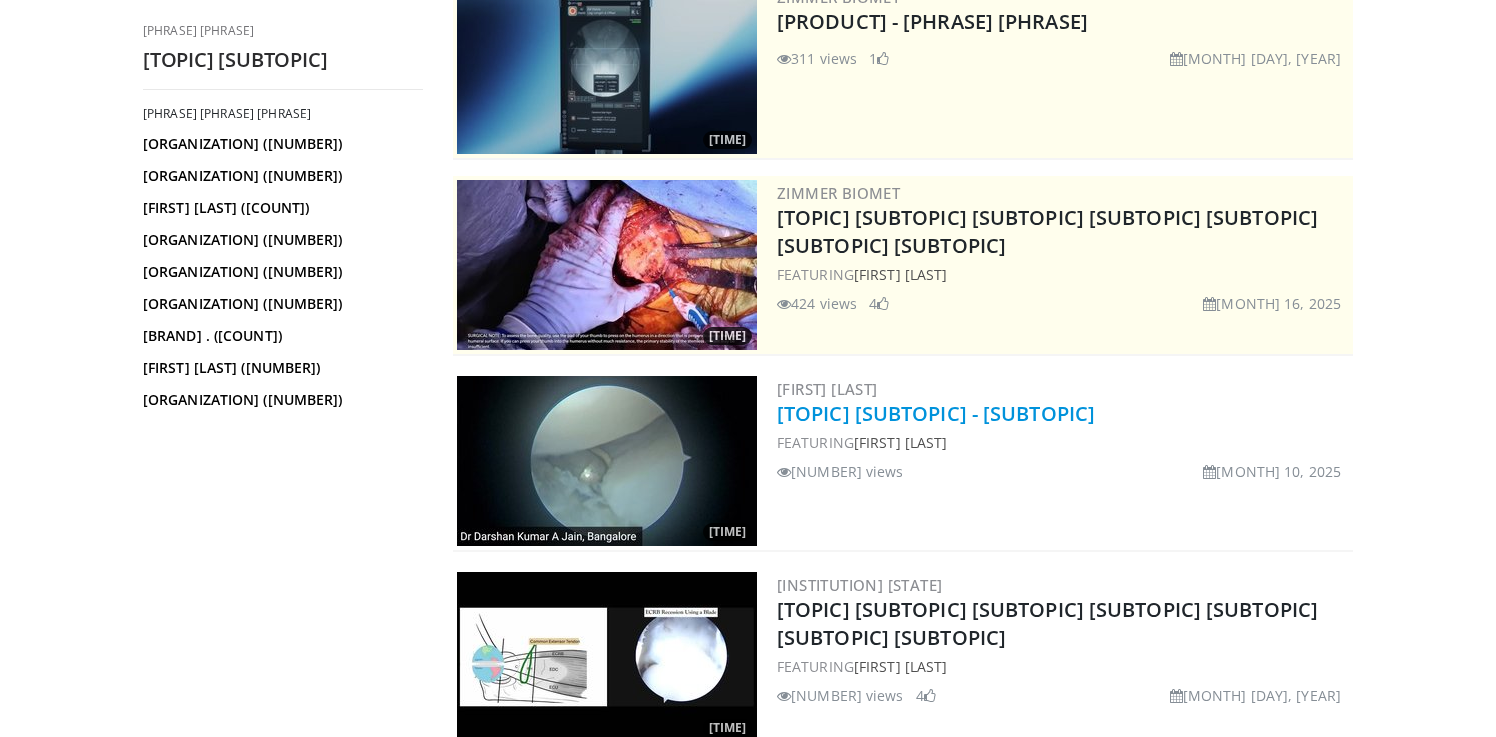 scroll, scrollTop: 0, scrollLeft: 0, axis: both 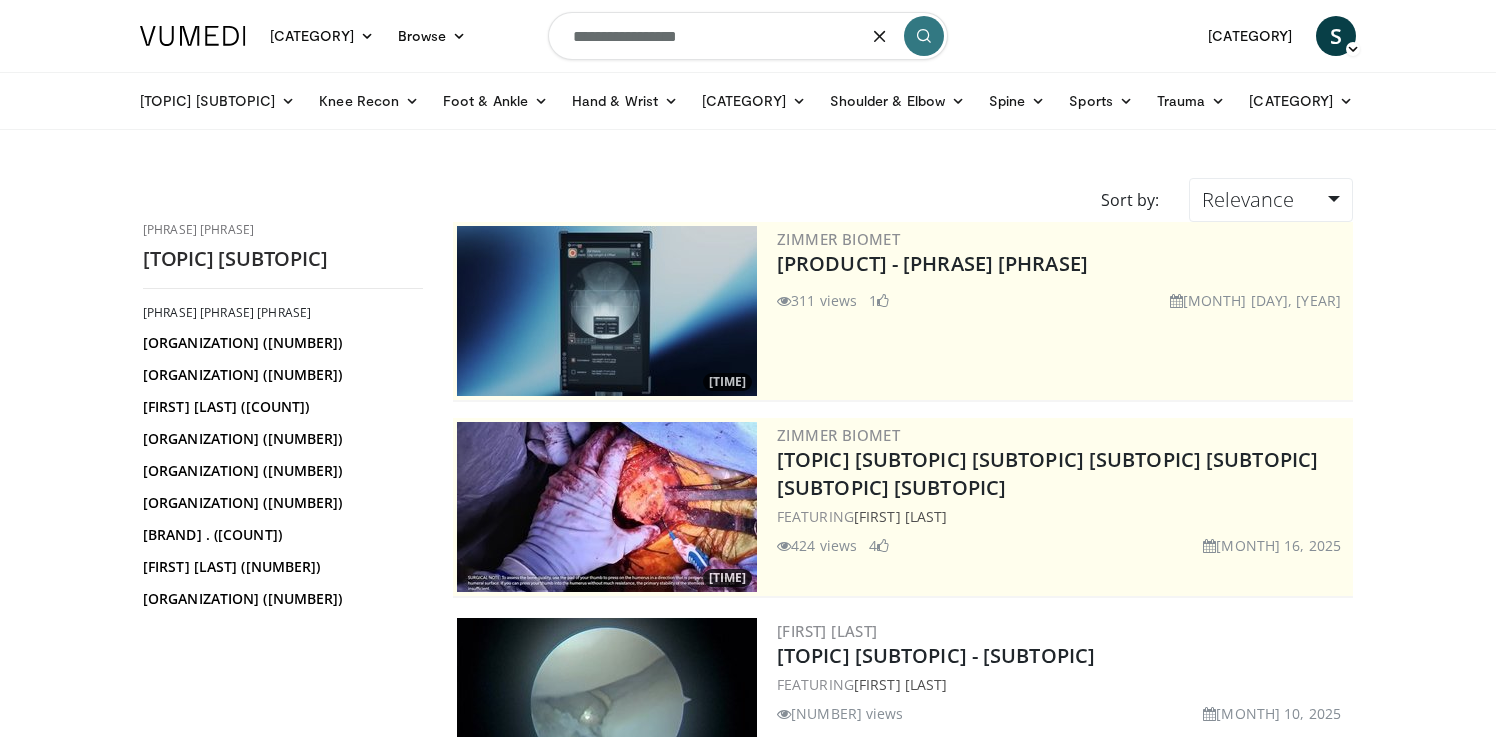 click on "**********" at bounding box center [748, 36] 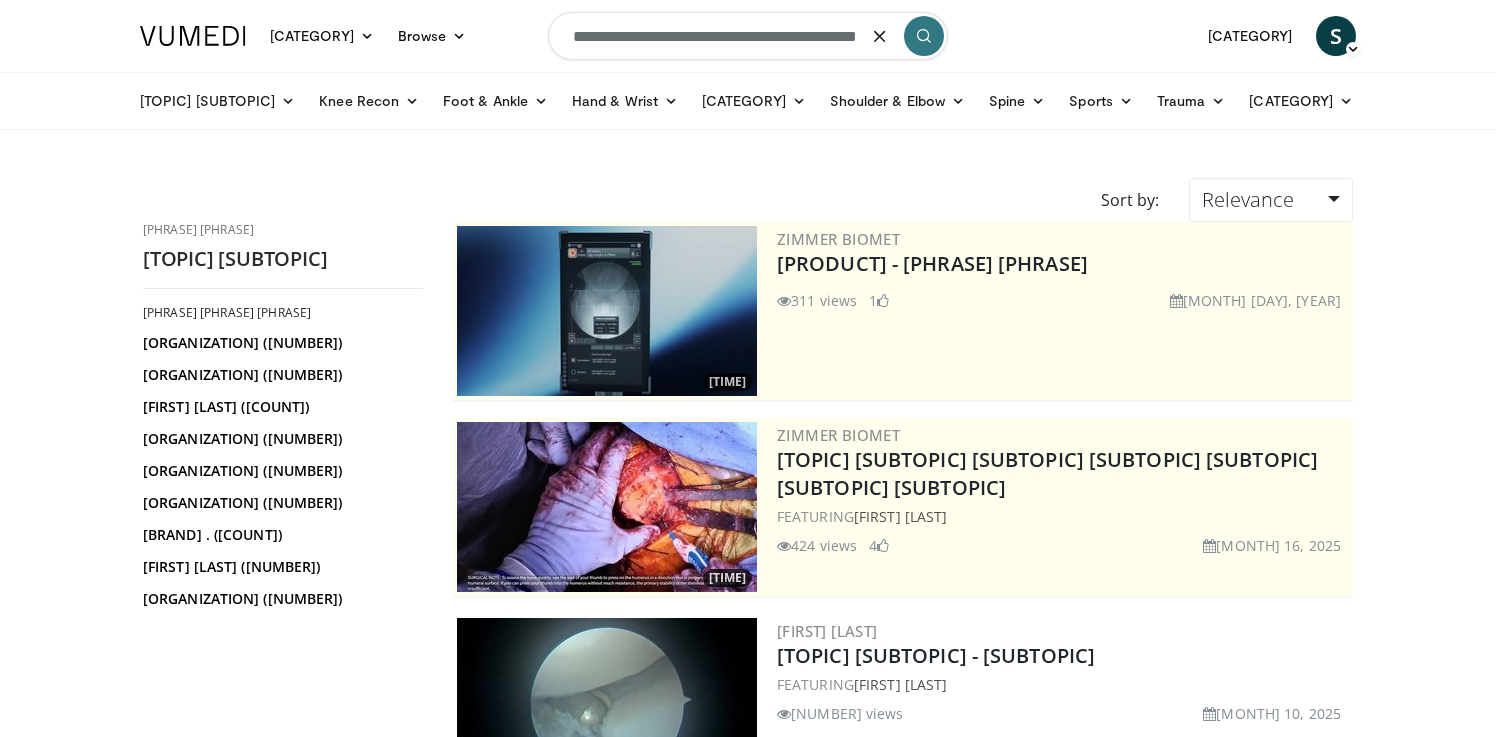 scroll, scrollTop: 0, scrollLeft: 79, axis: horizontal 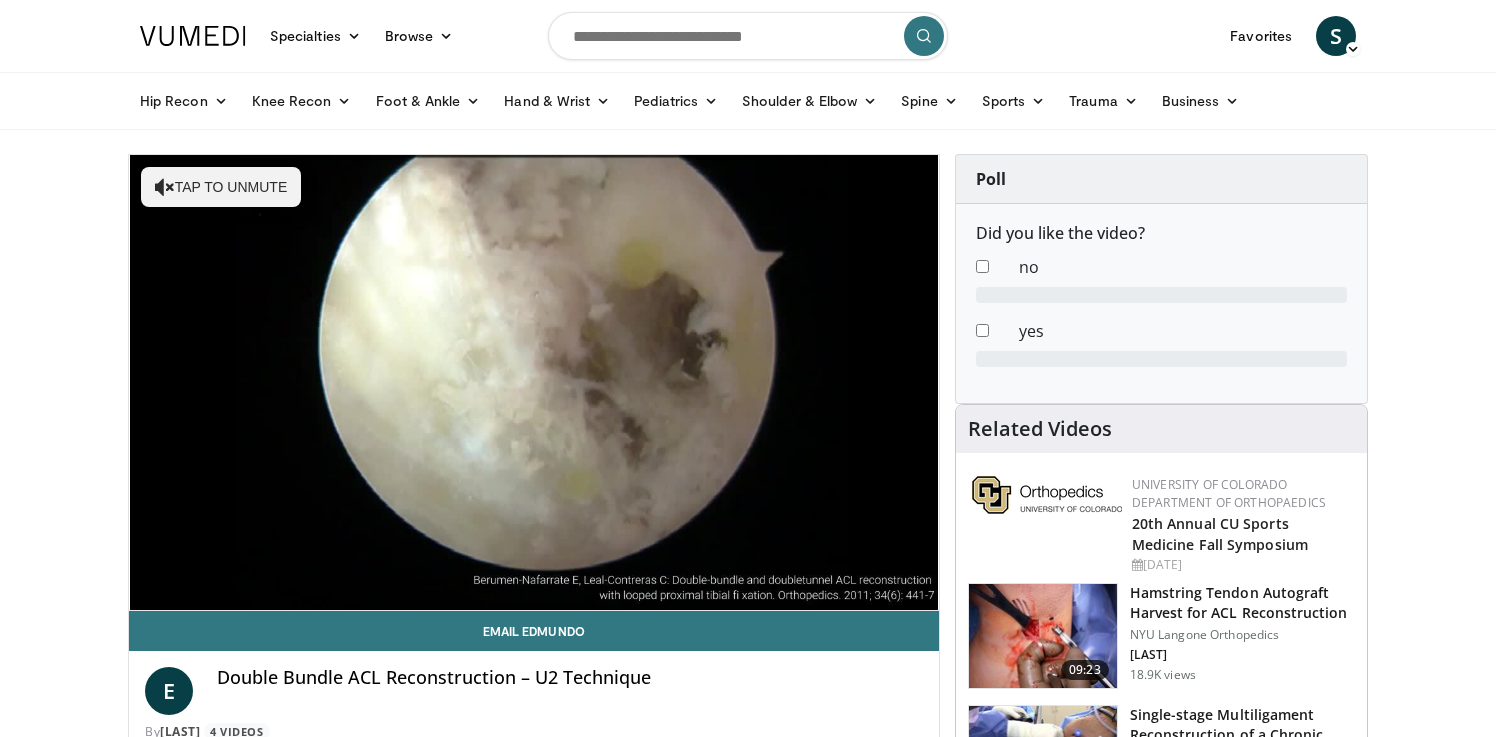 click at bounding box center (748, 36) 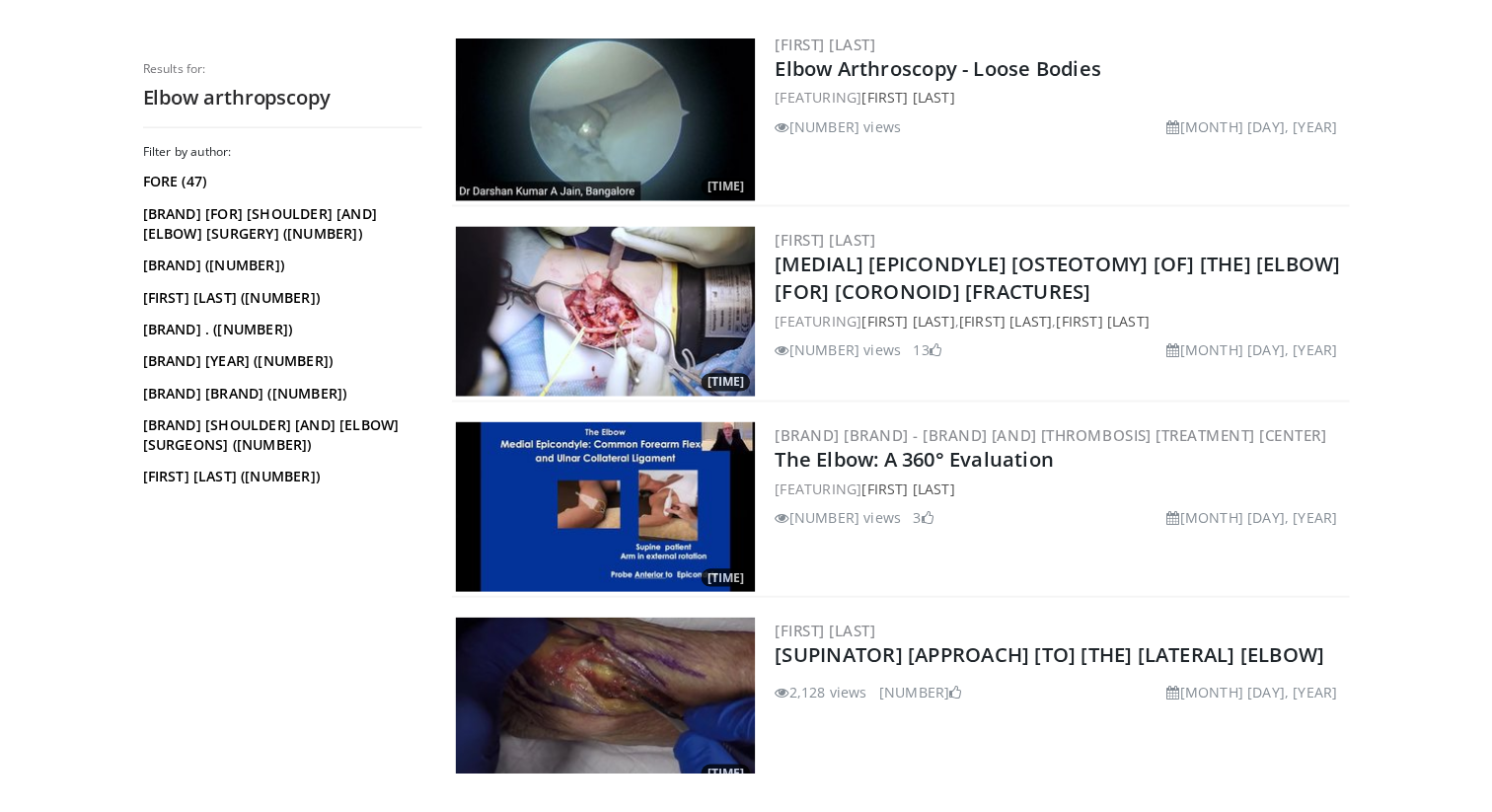 scroll, scrollTop: 0, scrollLeft: 0, axis: both 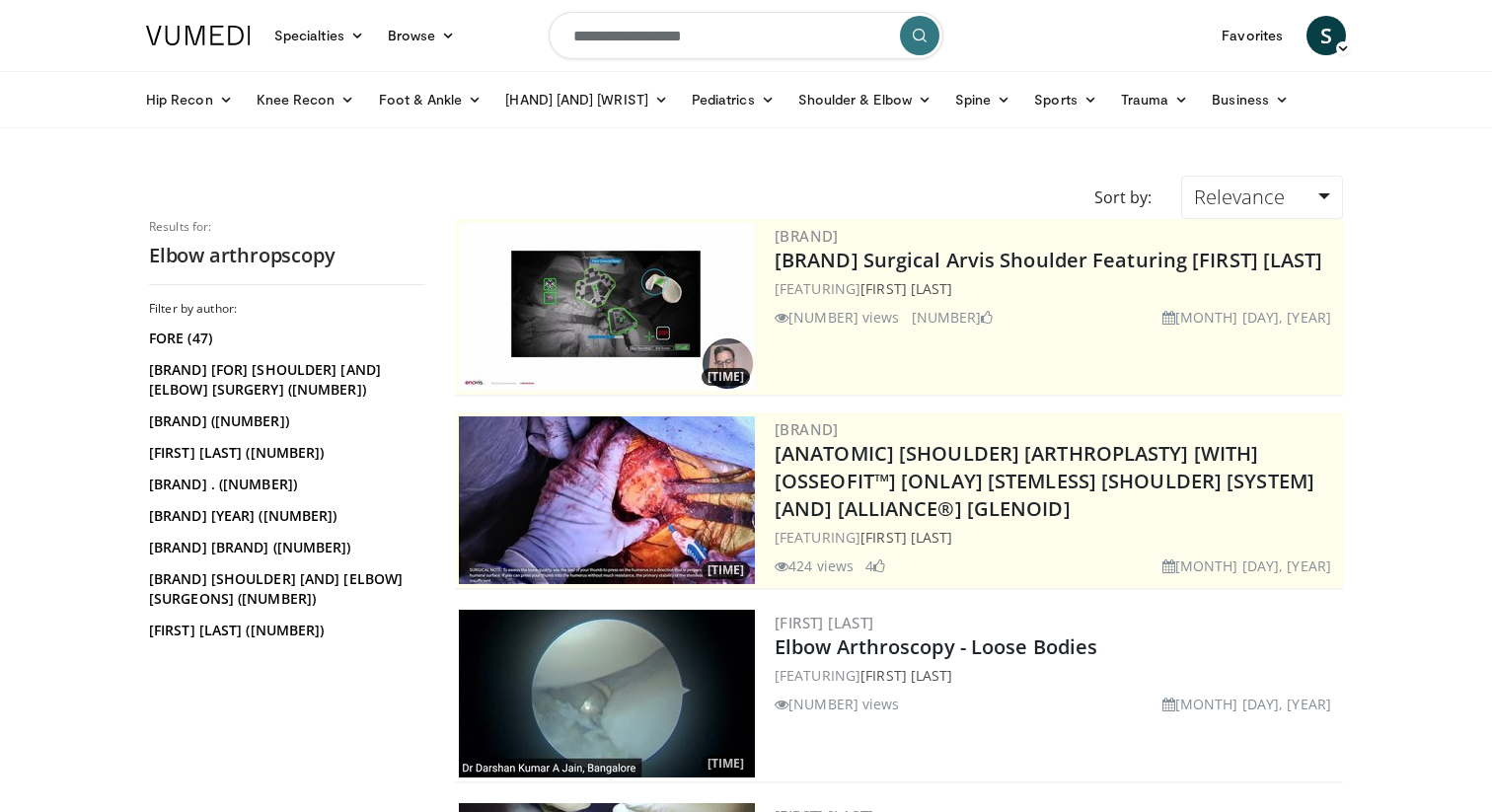 click on "**********" at bounding box center [746, 36] 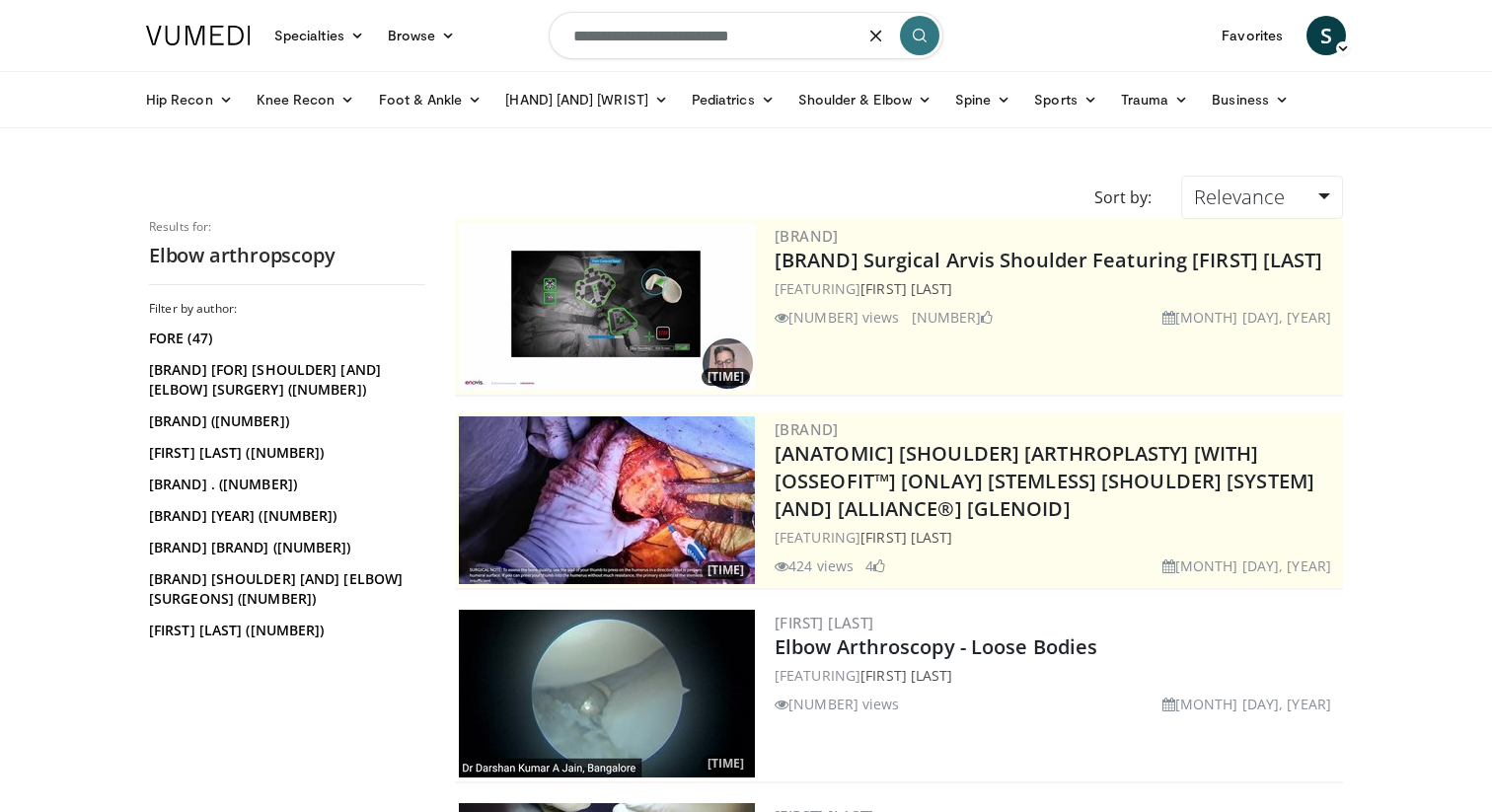 type on "**********" 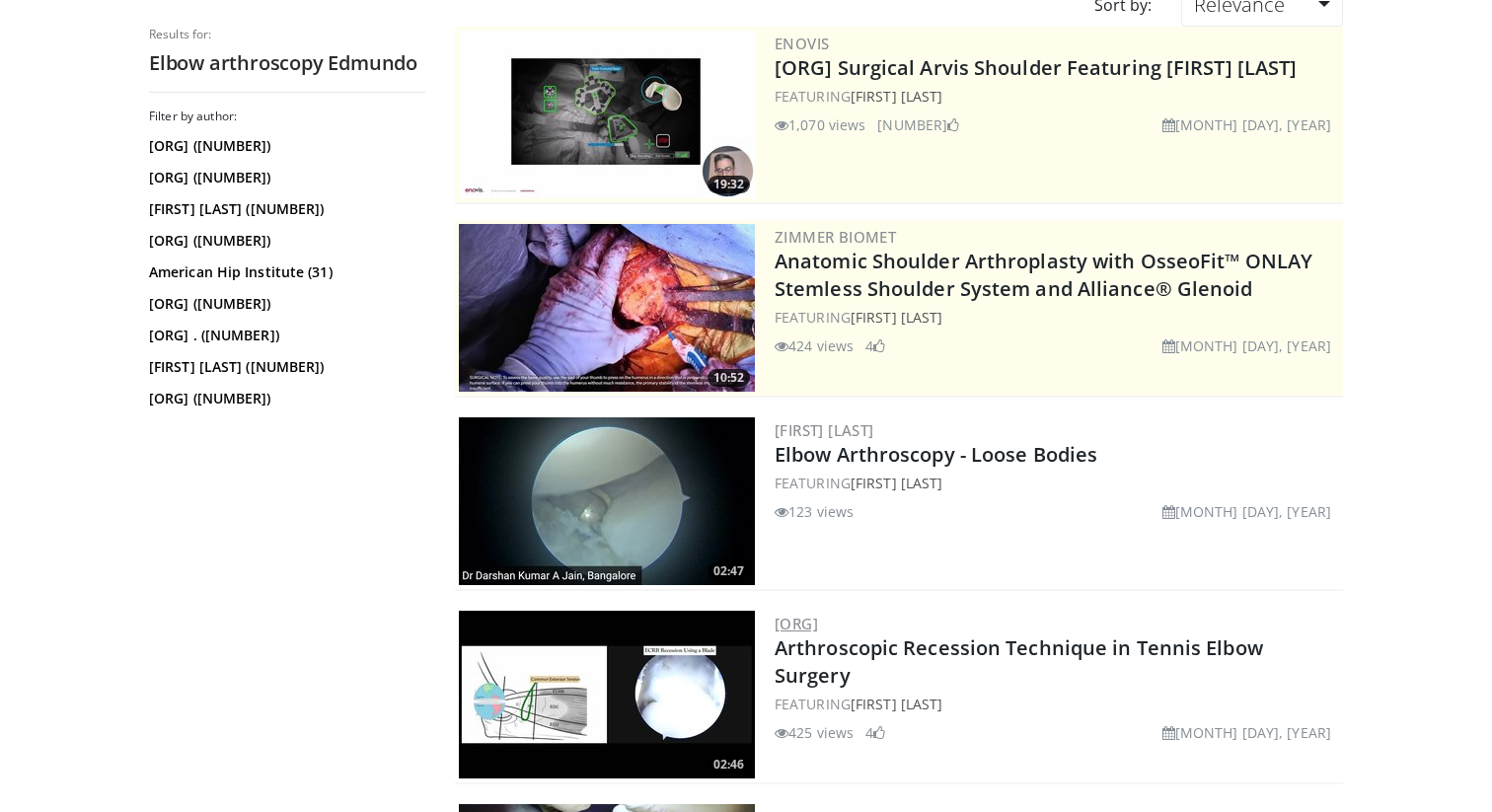 scroll, scrollTop: 0, scrollLeft: 0, axis: both 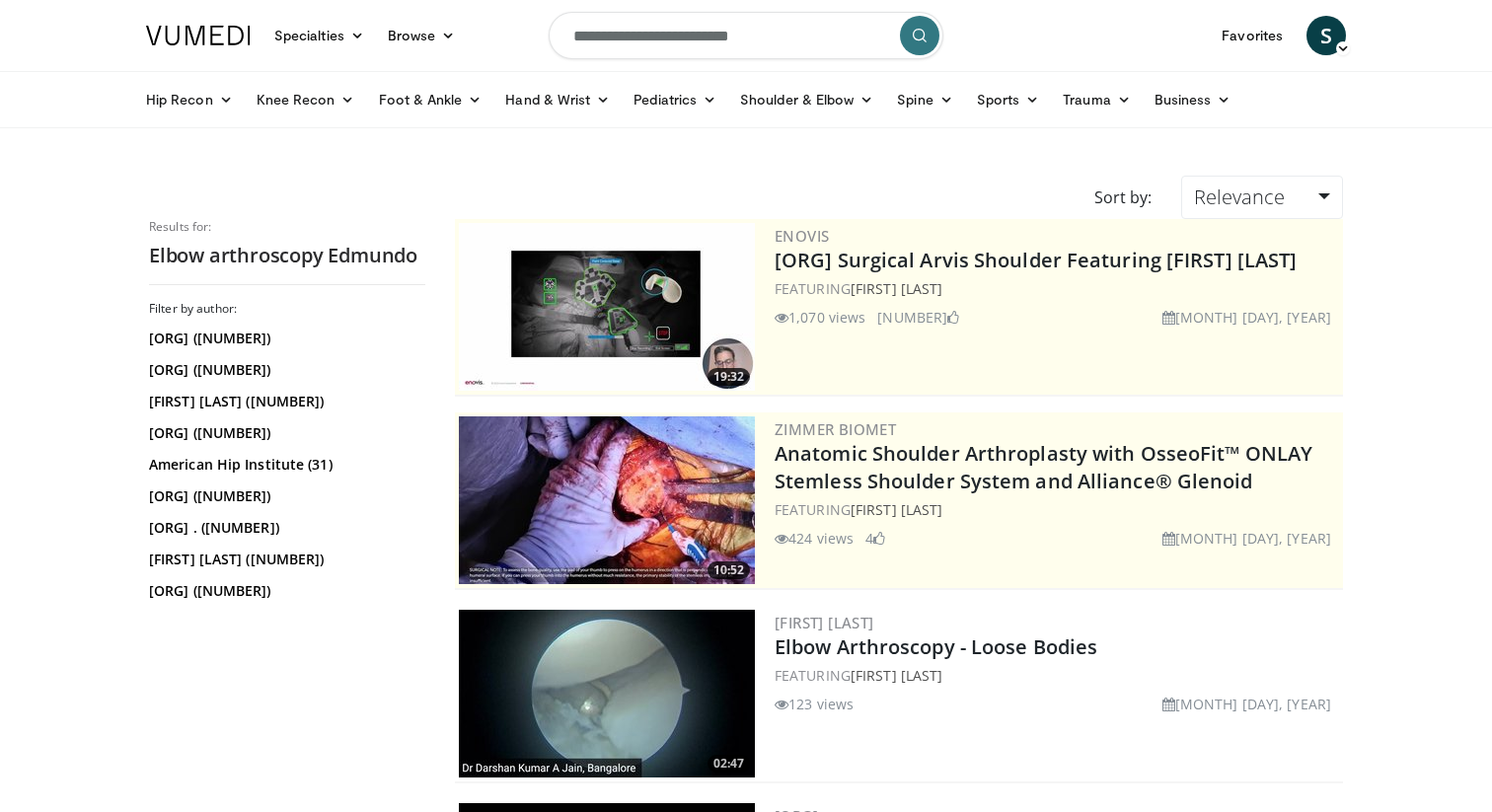 click on "**********" at bounding box center [746, 36] 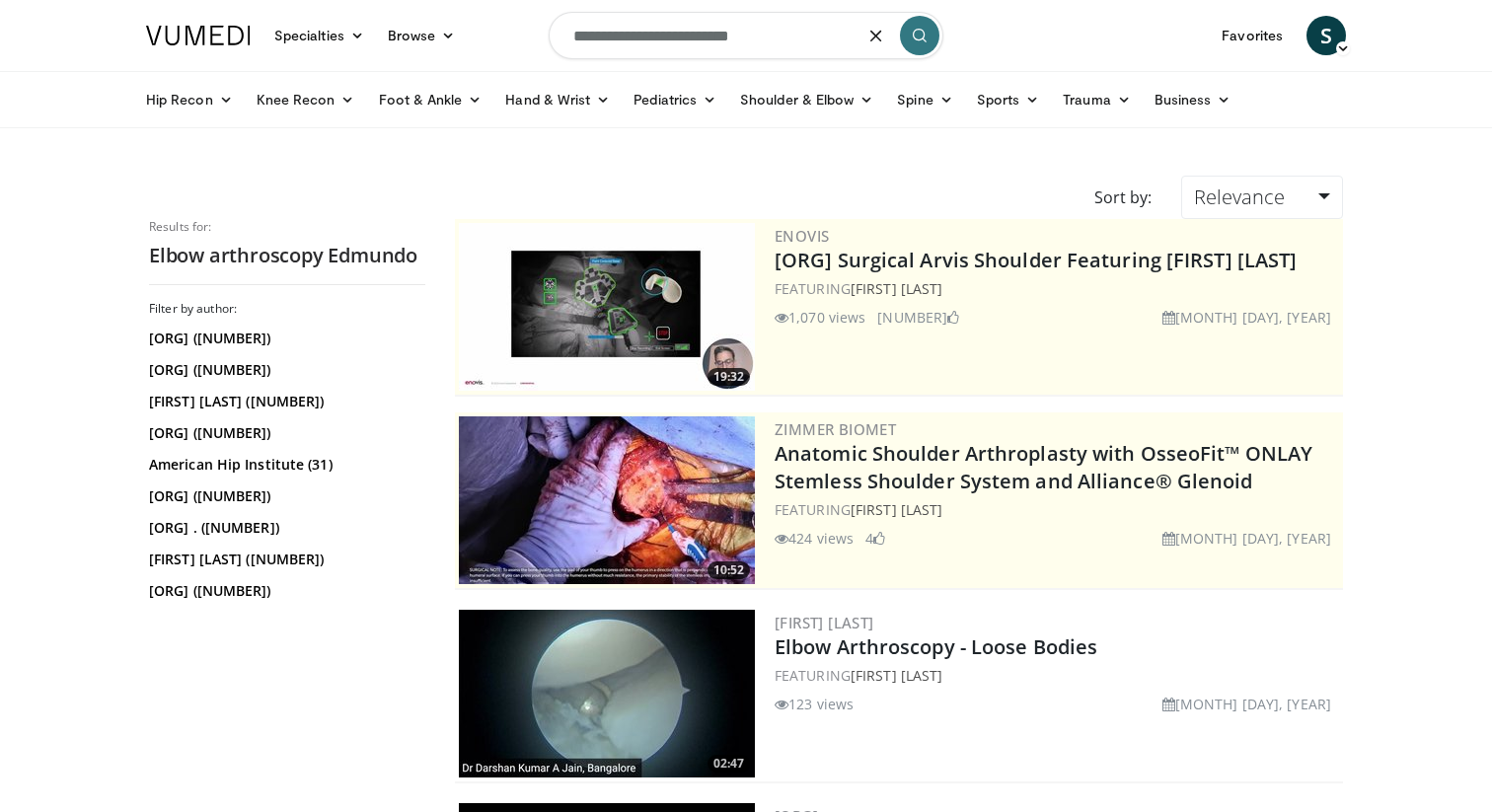 click on "**********" at bounding box center [746, 36] 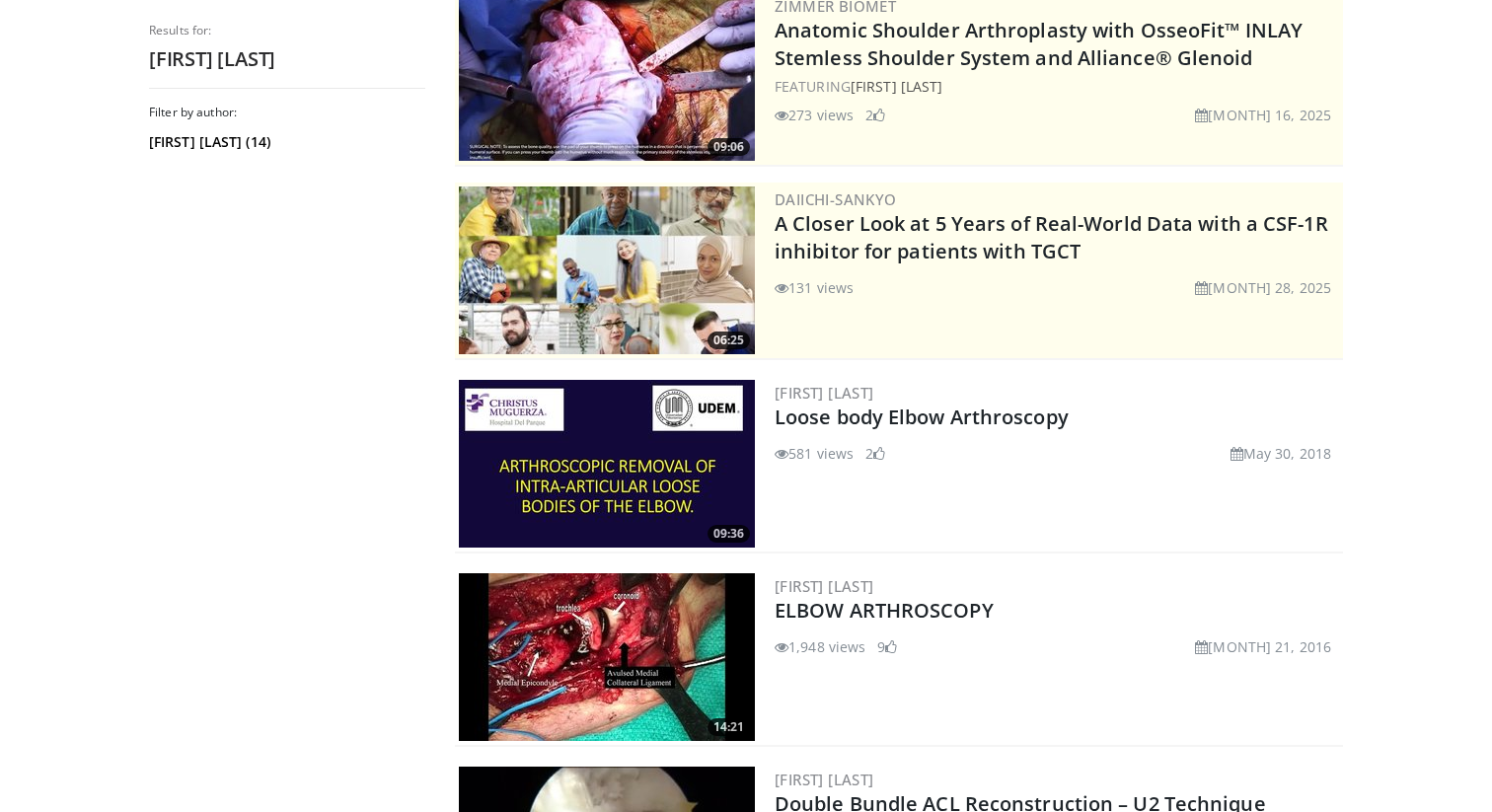 scroll, scrollTop: 248, scrollLeft: 0, axis: vertical 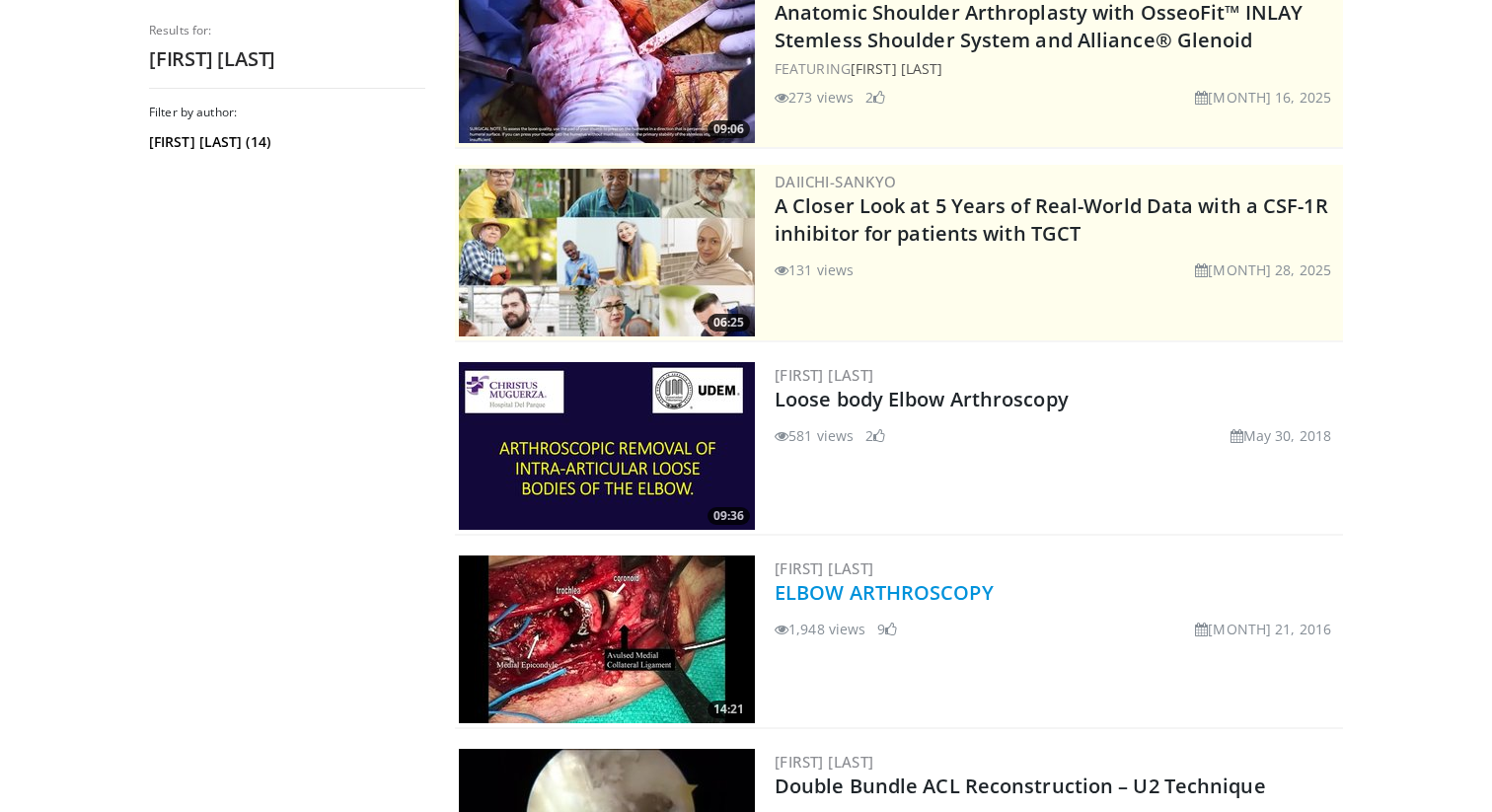click on "ELBOW ARTHROSCOPY" at bounding box center [884, 592] 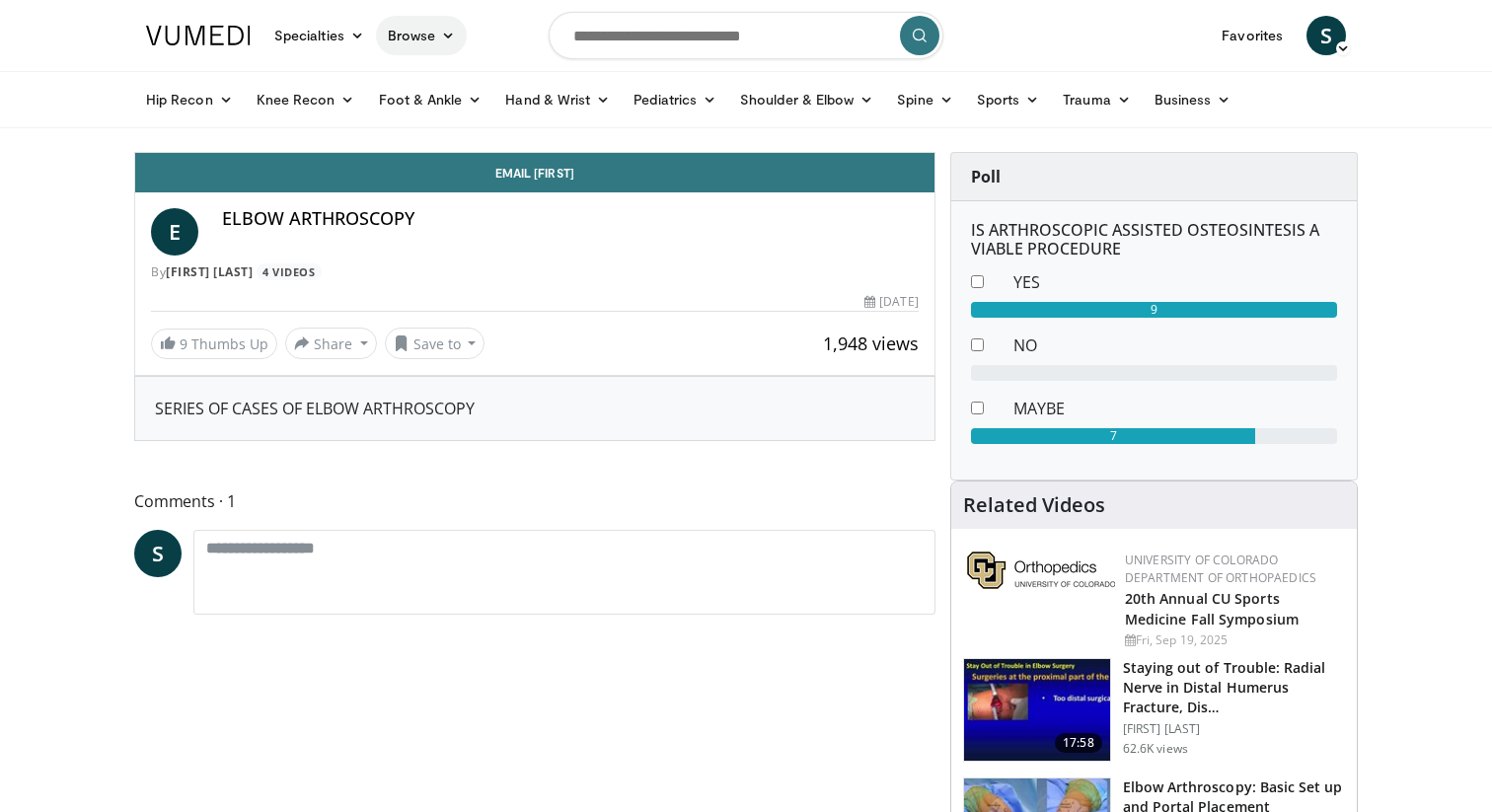 scroll, scrollTop: 0, scrollLeft: 0, axis: both 